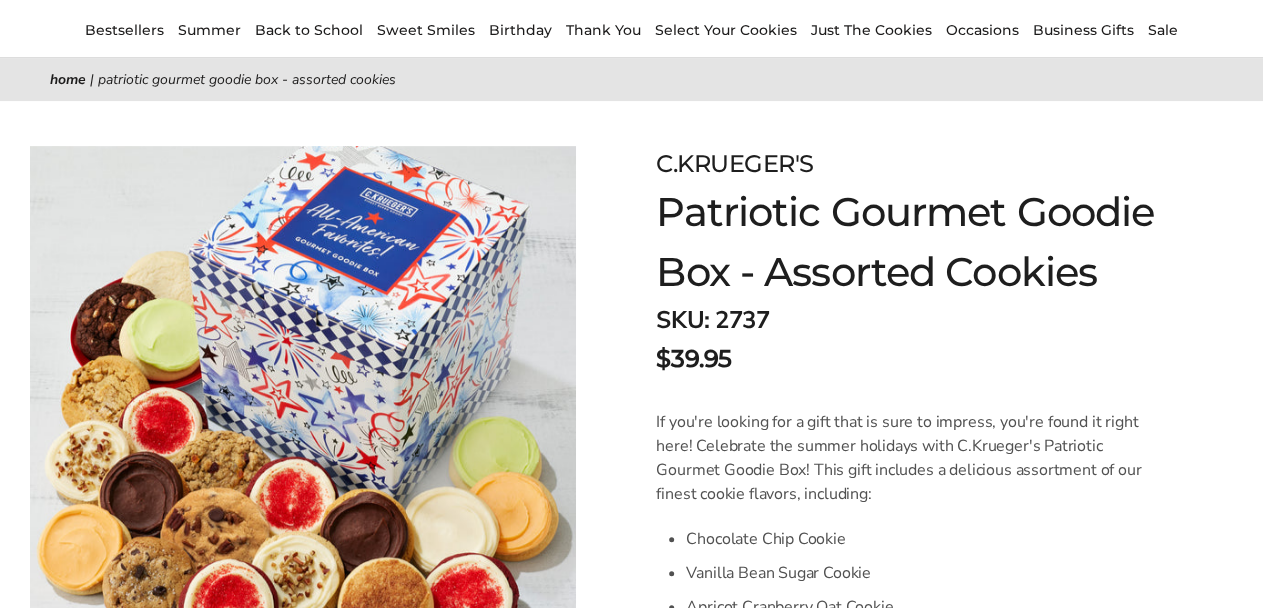 scroll, scrollTop: 0, scrollLeft: 0, axis: both 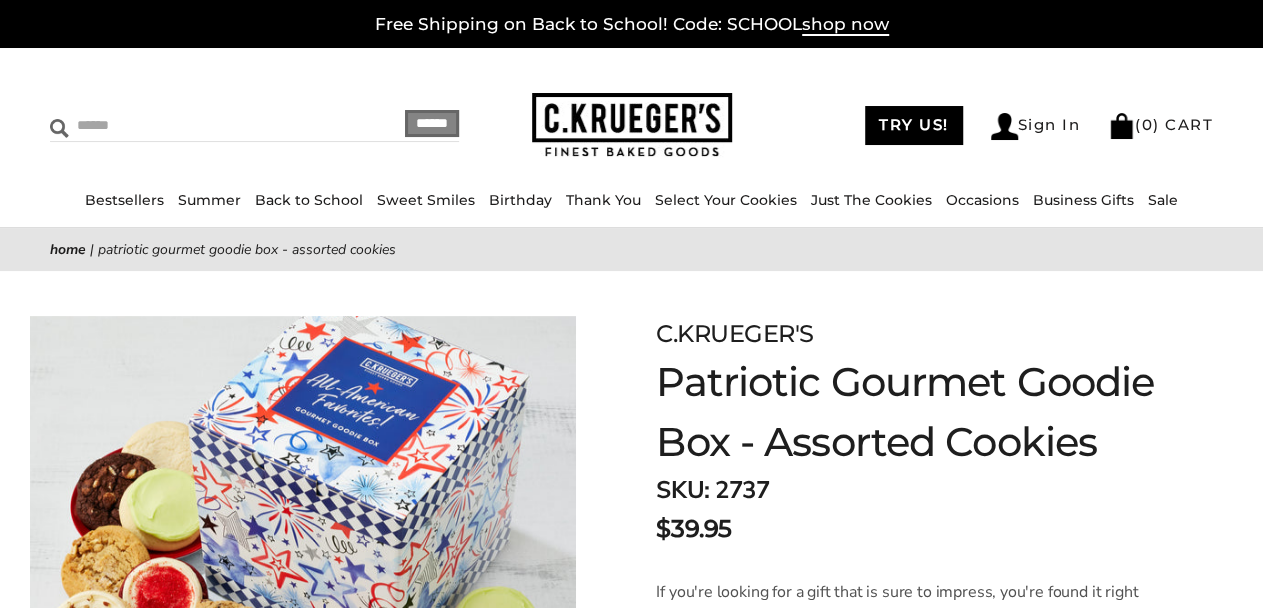 paste on "**********" 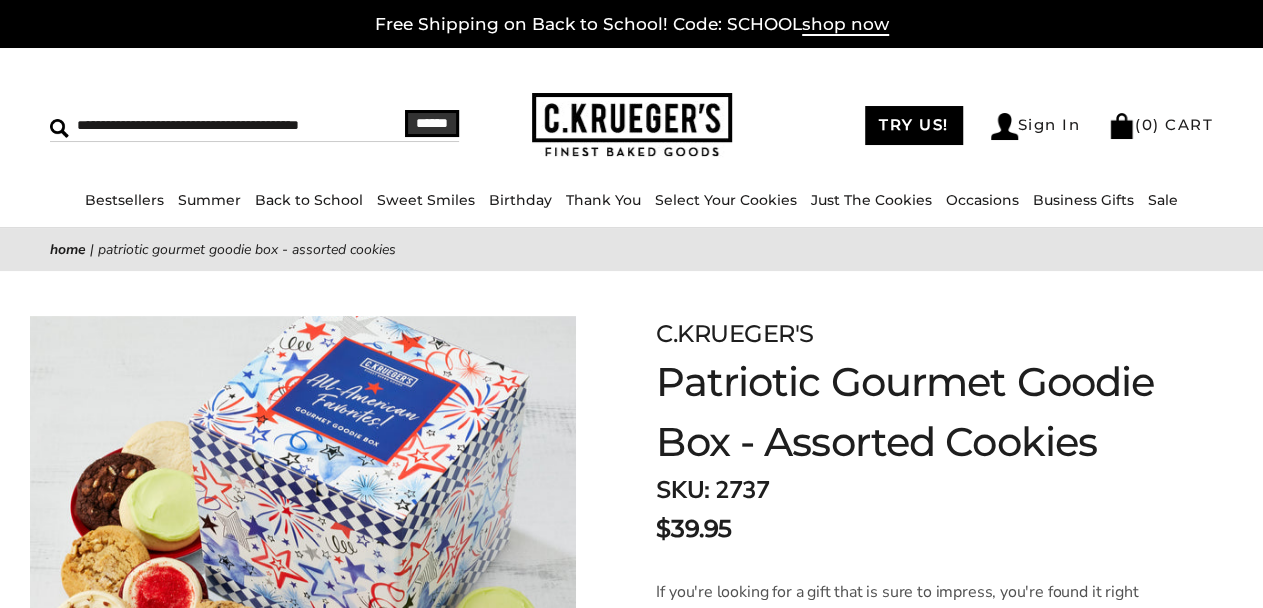 scroll, scrollTop: 0, scrollLeft: 118, axis: horizontal 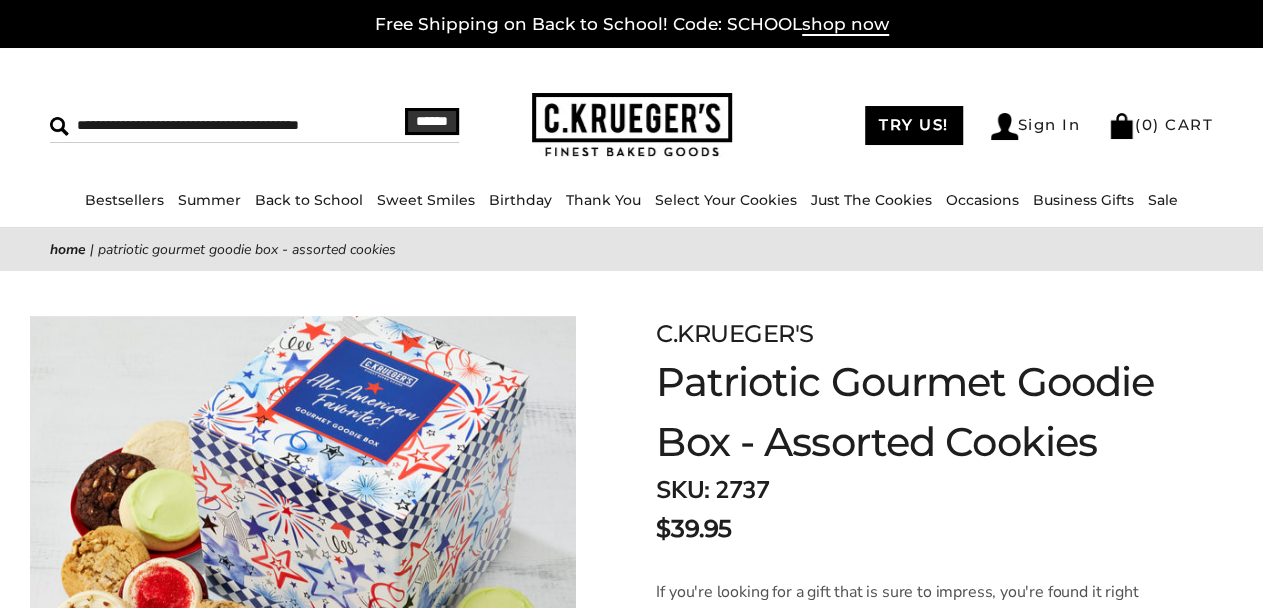 type on "**********" 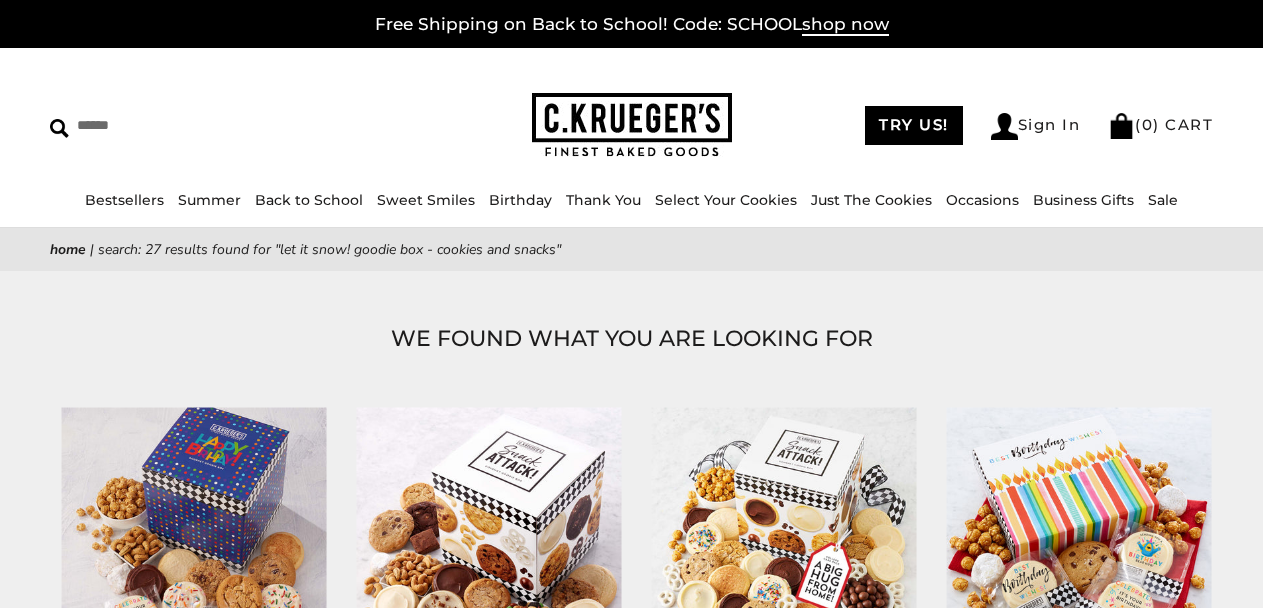 scroll, scrollTop: 400, scrollLeft: 0, axis: vertical 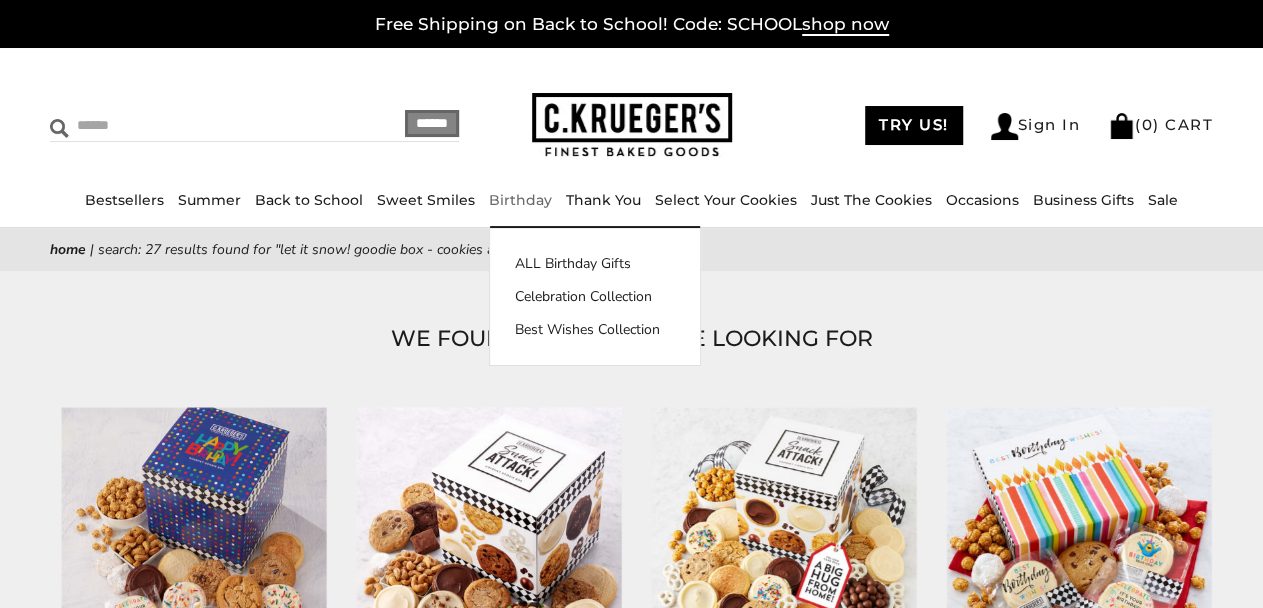 paste on "**********" 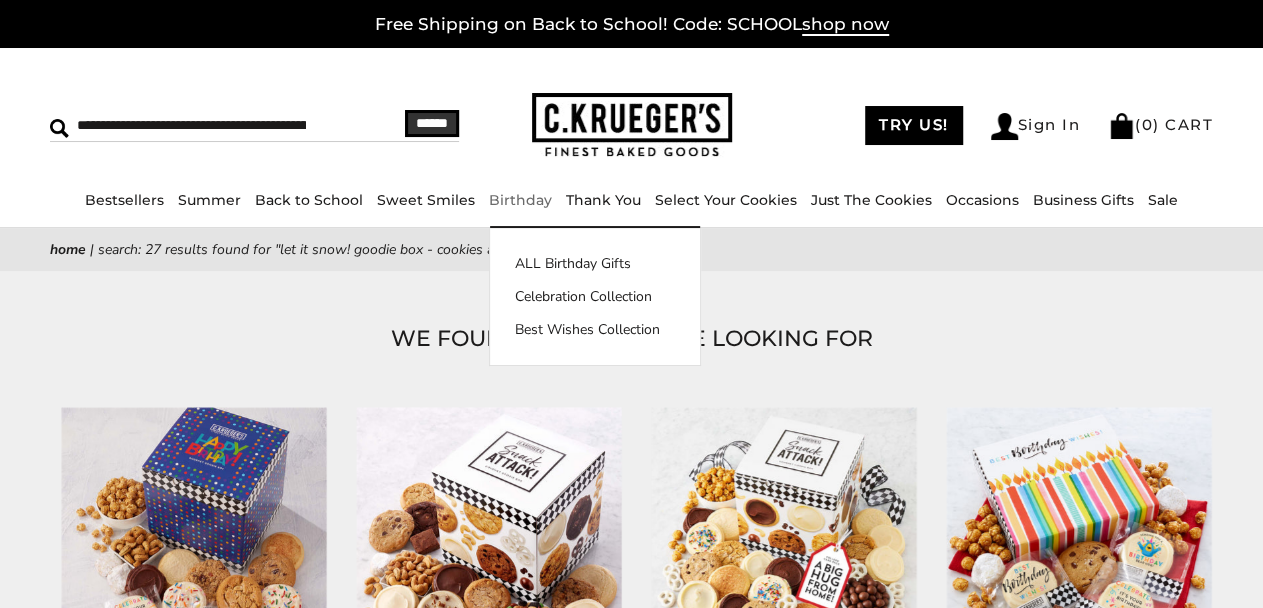 scroll, scrollTop: 0, scrollLeft: 204, axis: horizontal 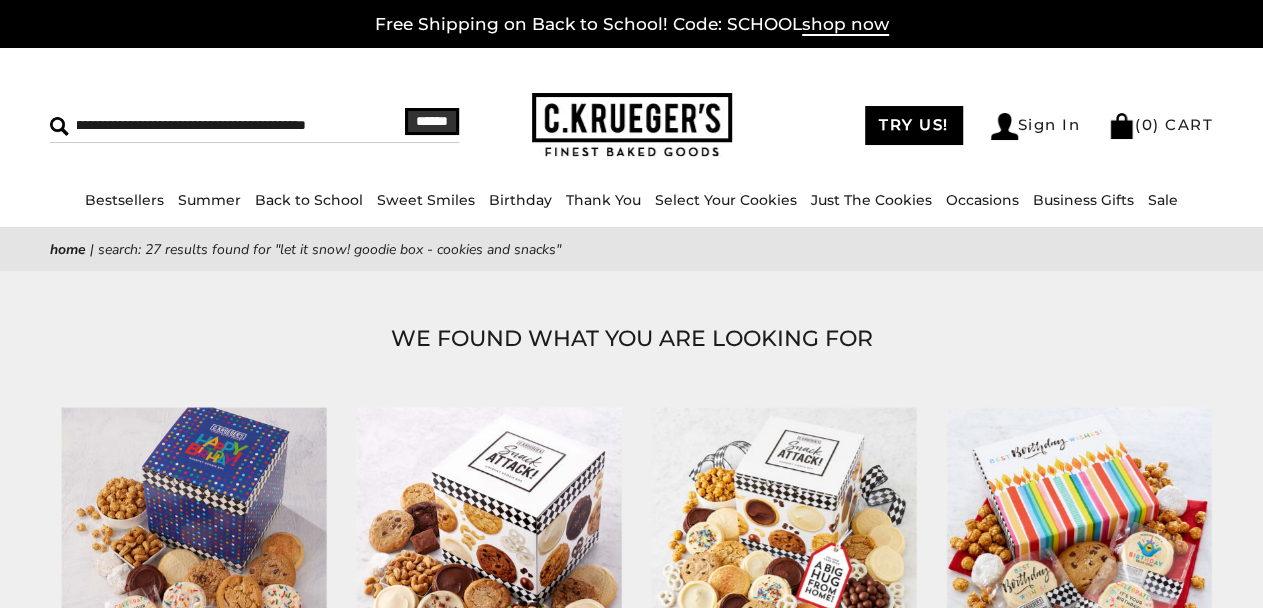 type on "**********" 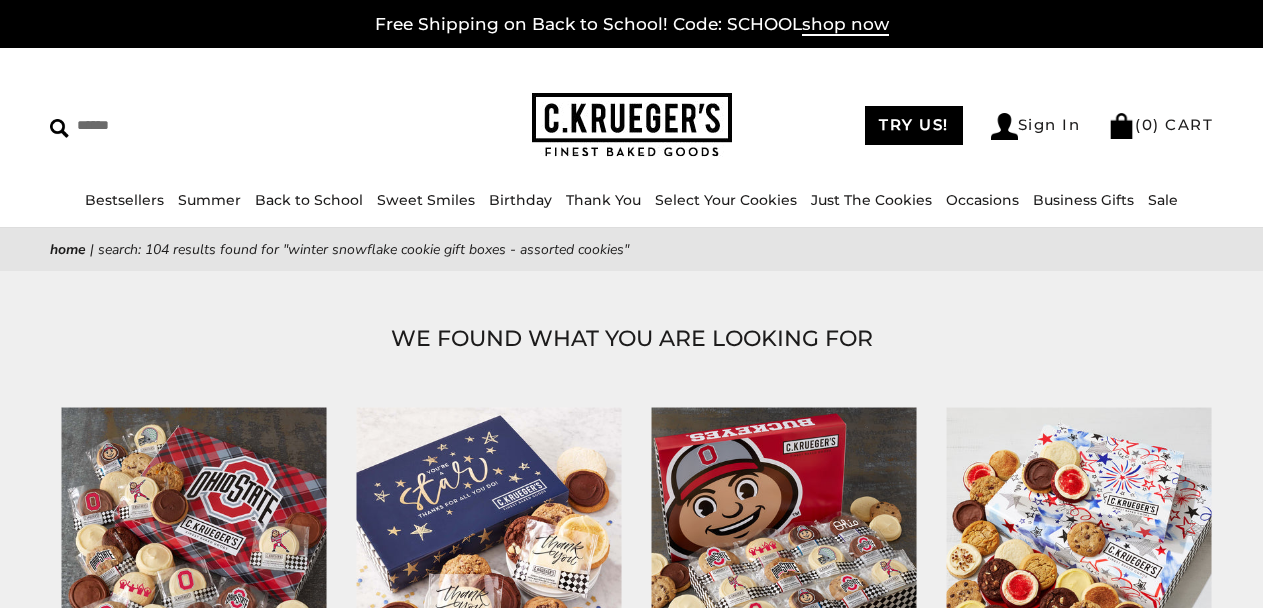 scroll, scrollTop: 0, scrollLeft: 0, axis: both 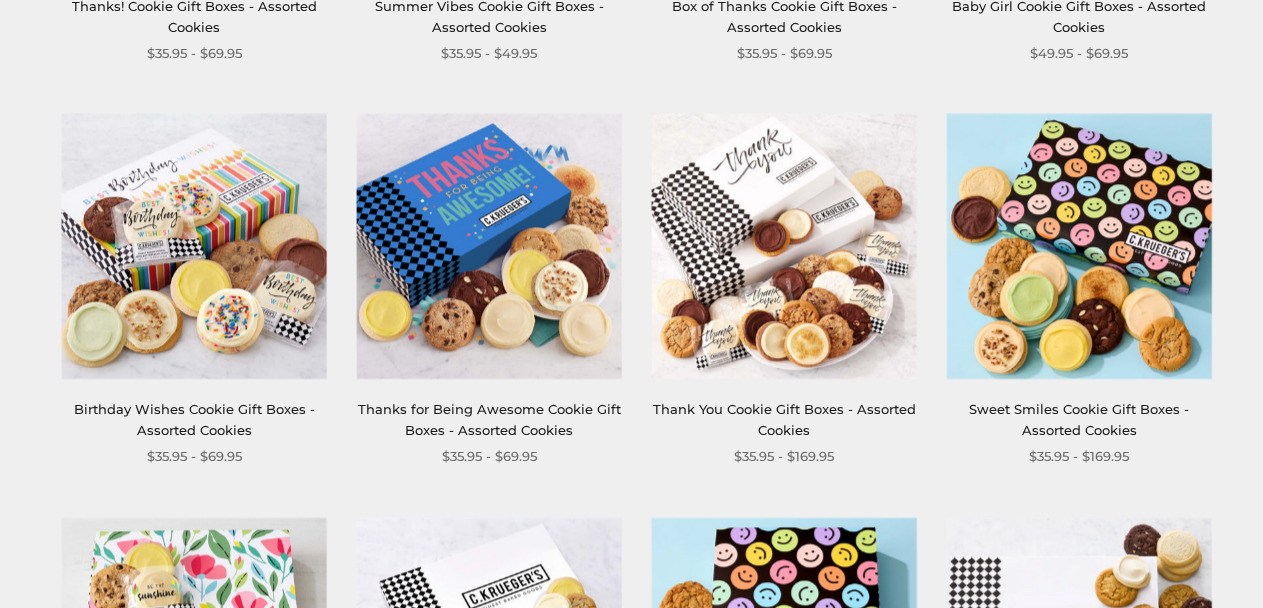 click at bounding box center [783, 246] 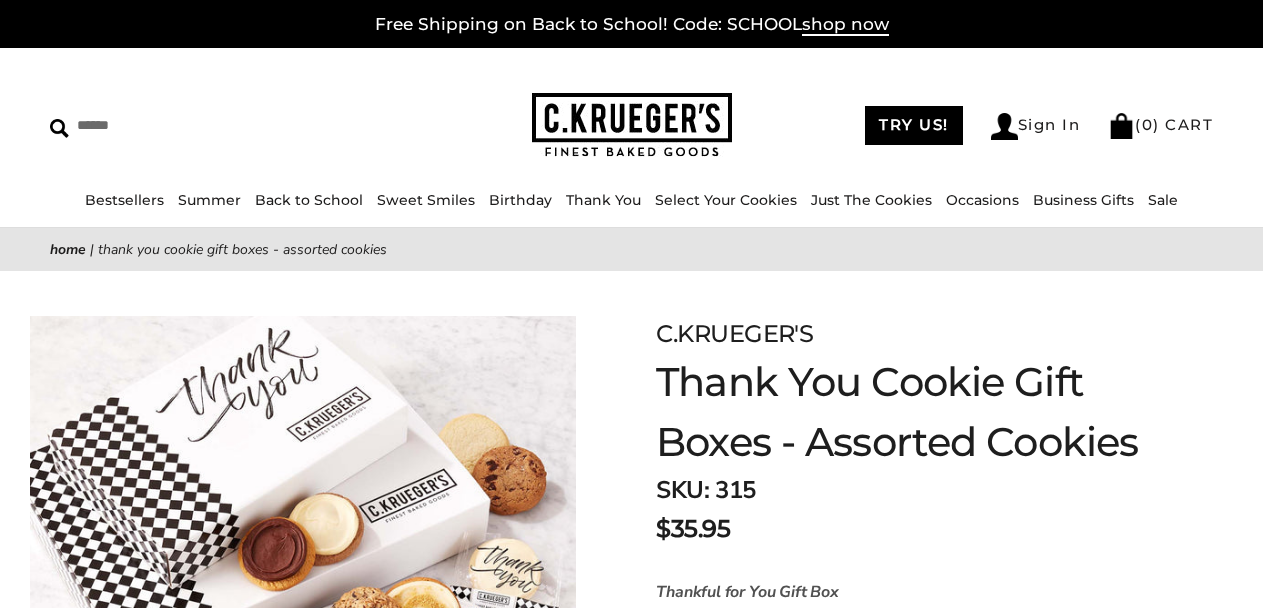 scroll, scrollTop: 0, scrollLeft: 0, axis: both 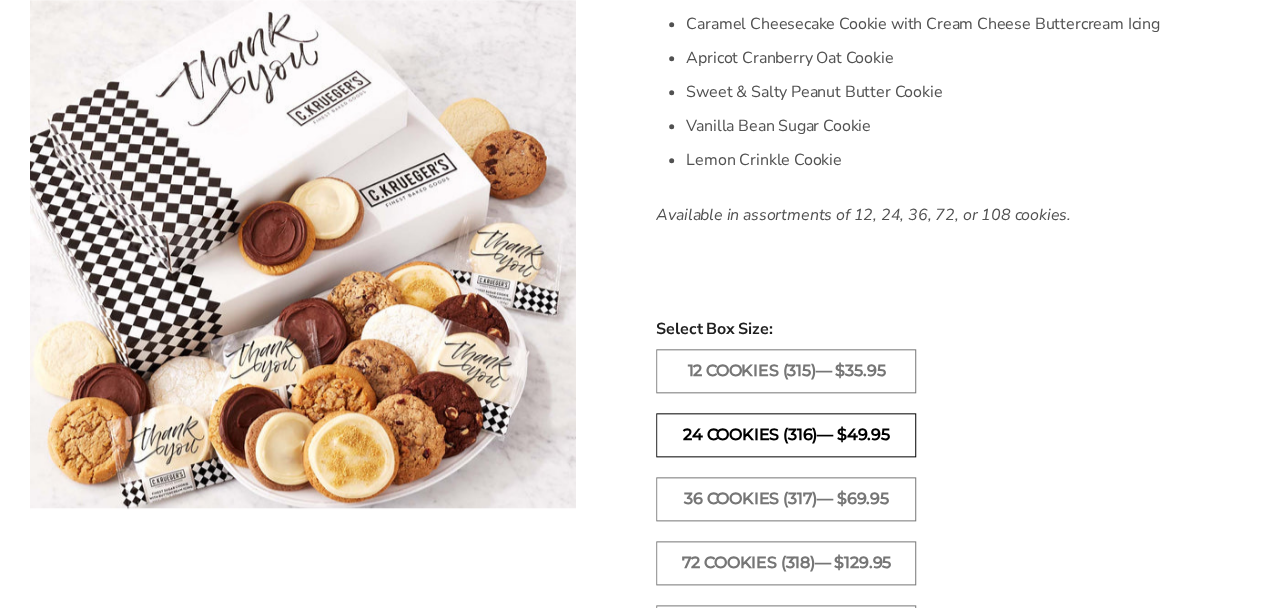 click on "24 Cookies (316)— $49.95" at bounding box center [786, 435] 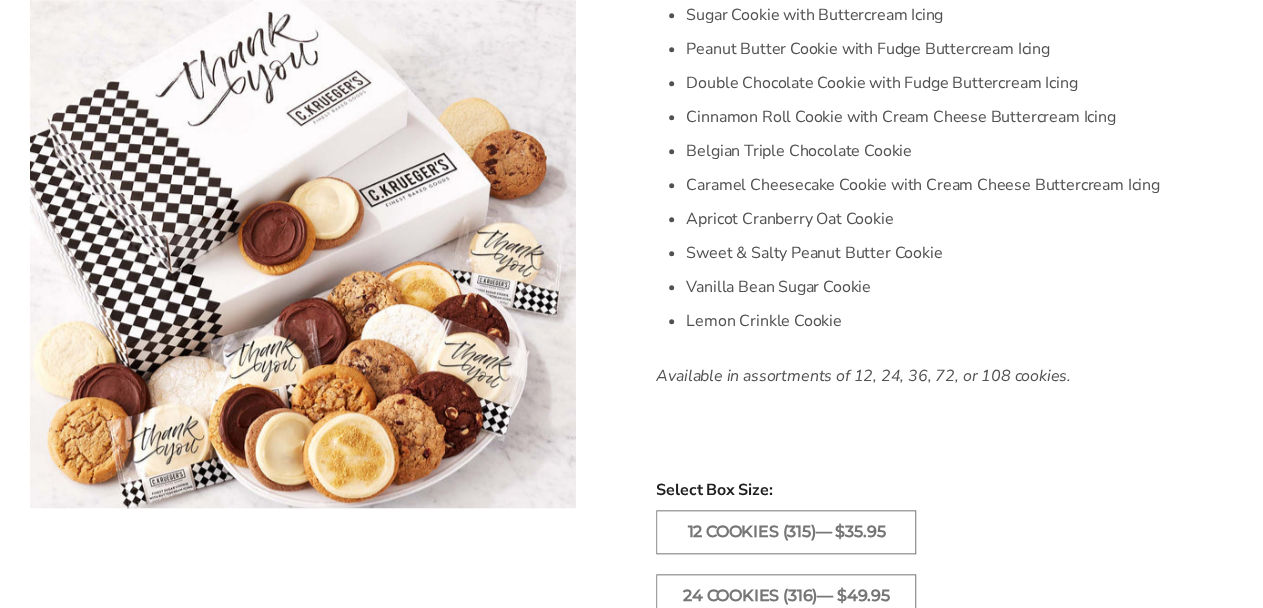 scroll, scrollTop: 700, scrollLeft: 0, axis: vertical 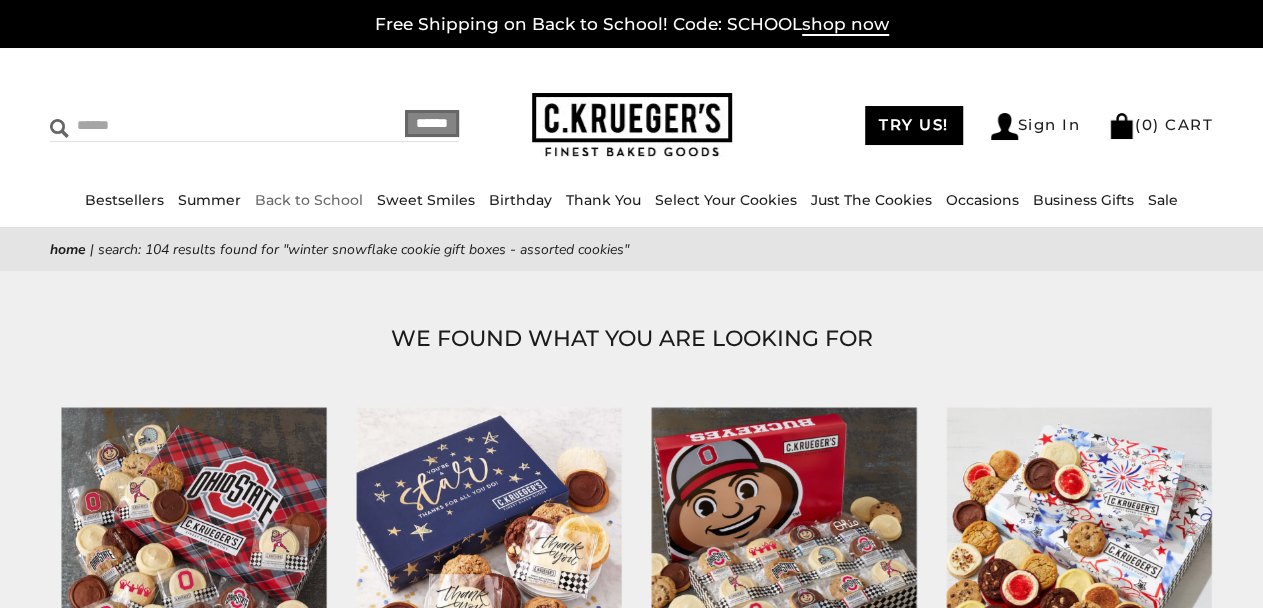 paste on "**********" 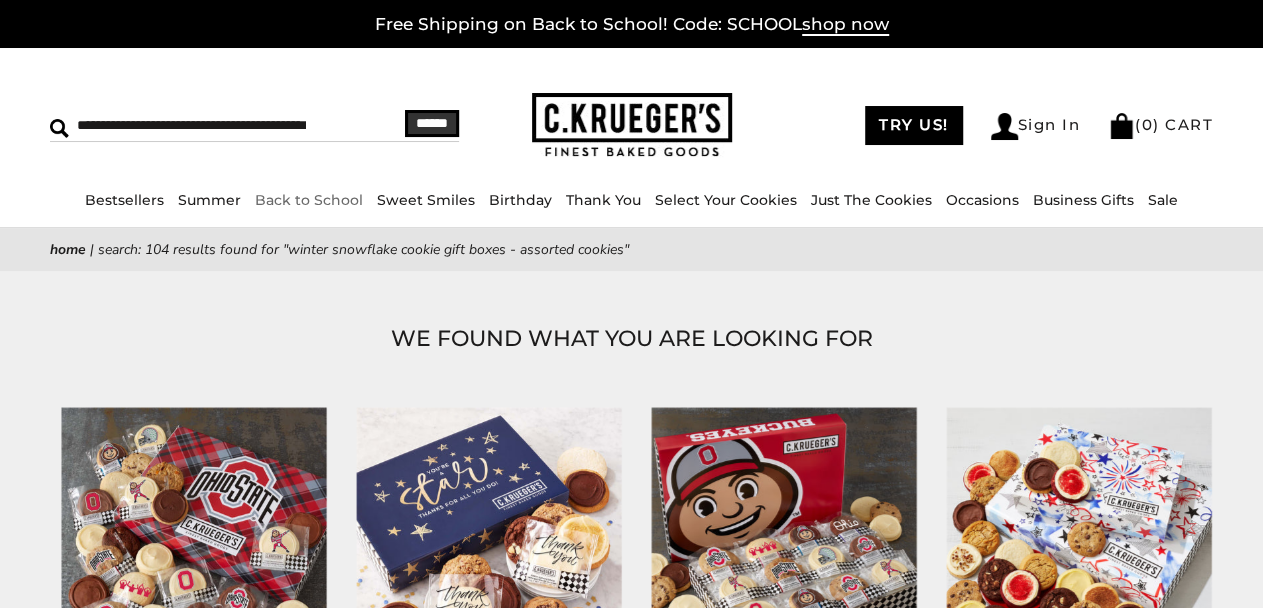 scroll, scrollTop: 0, scrollLeft: 148, axis: horizontal 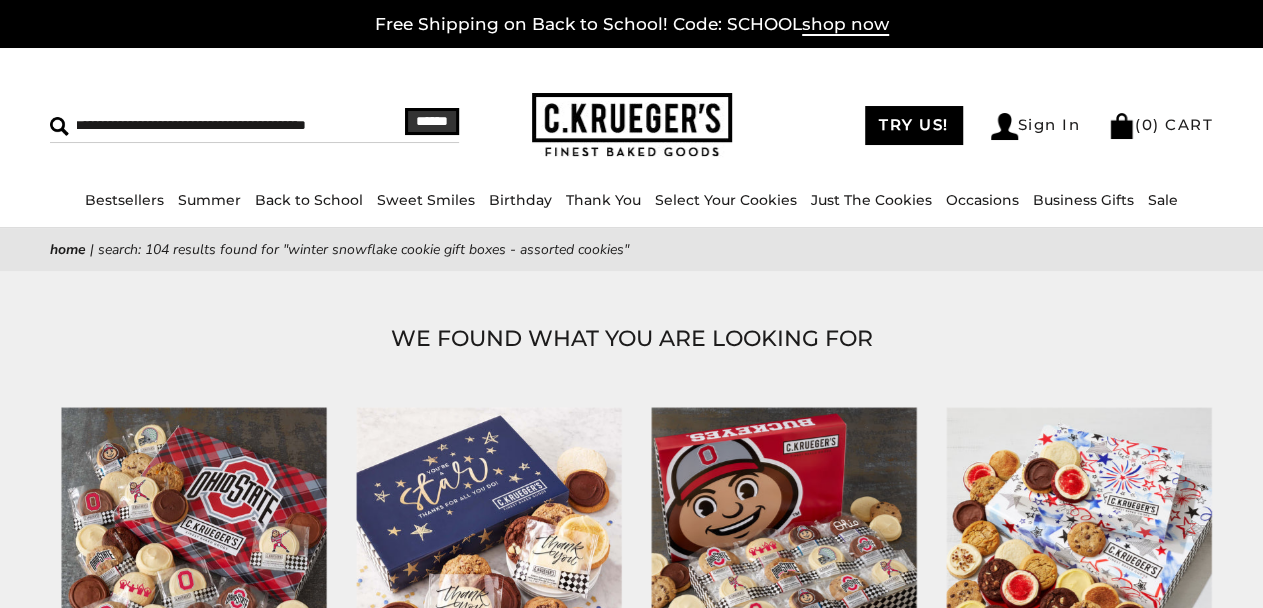 type on "**********" 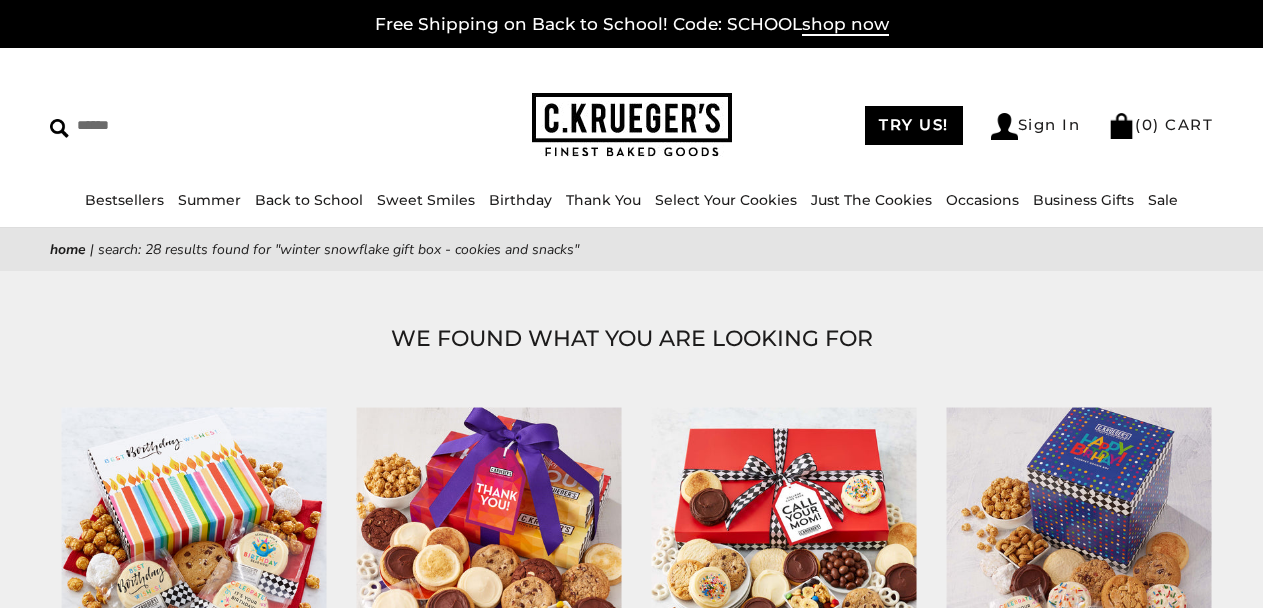 scroll, scrollTop: 0, scrollLeft: 0, axis: both 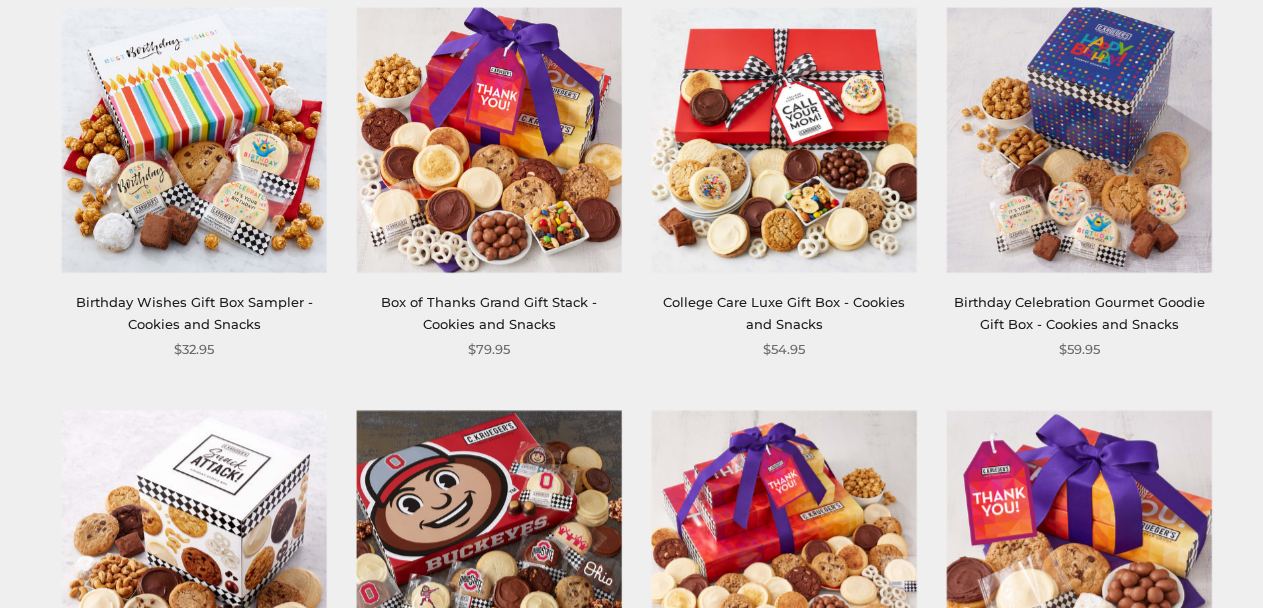 click at bounding box center (1078, 139) 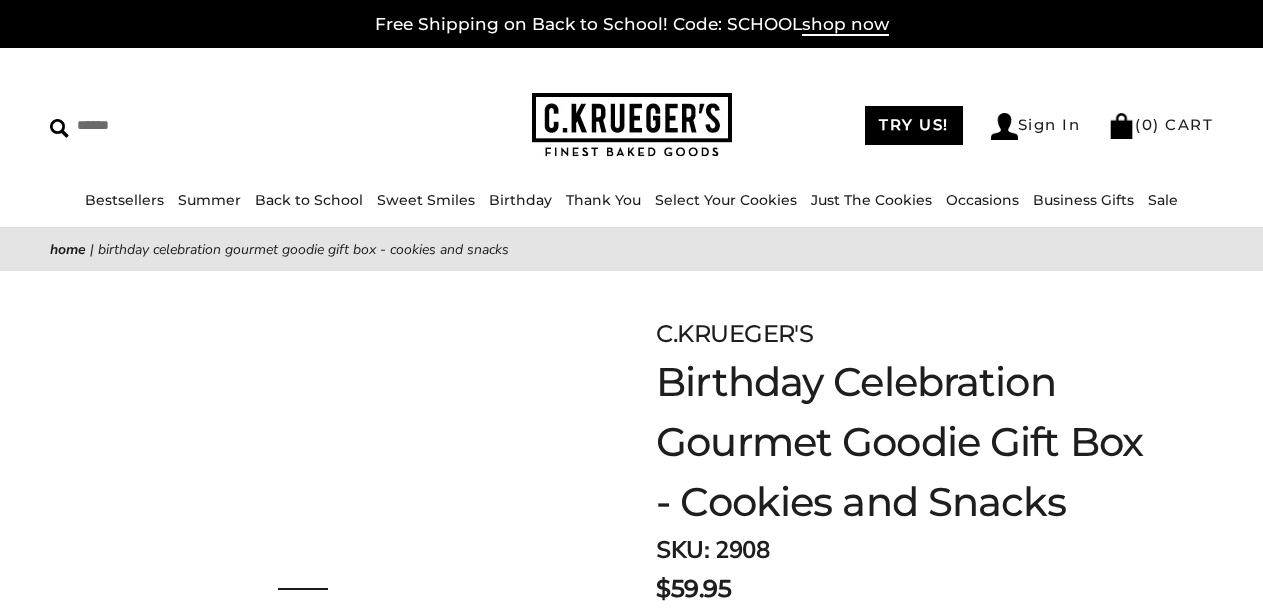 scroll, scrollTop: 0, scrollLeft: 0, axis: both 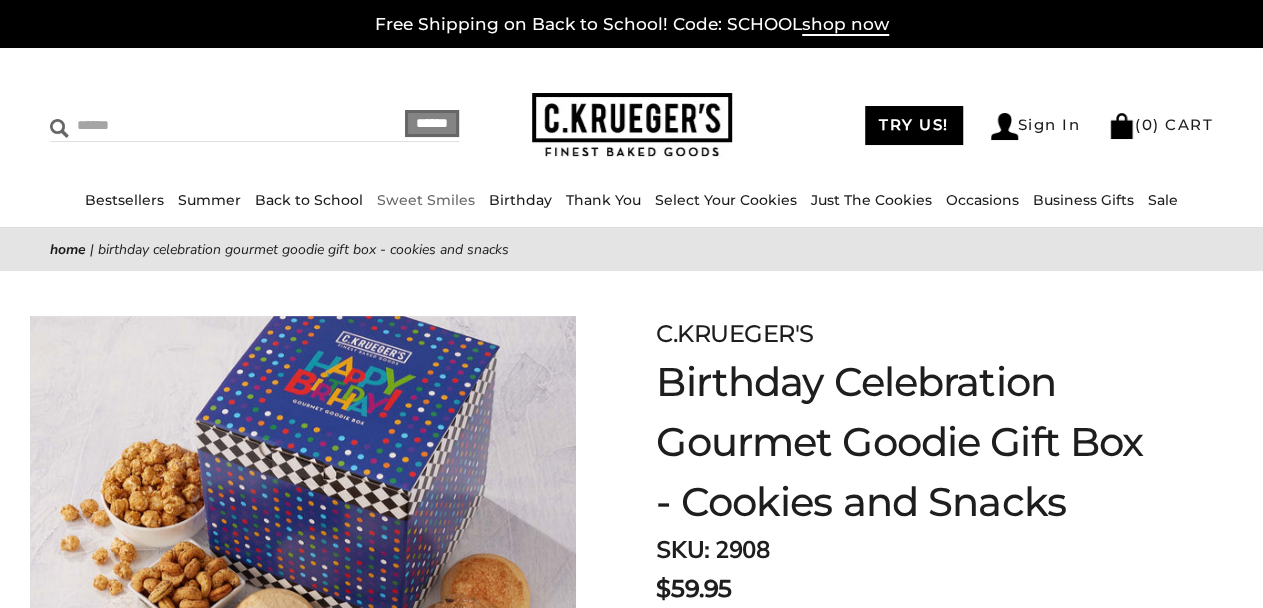 paste on "**********" 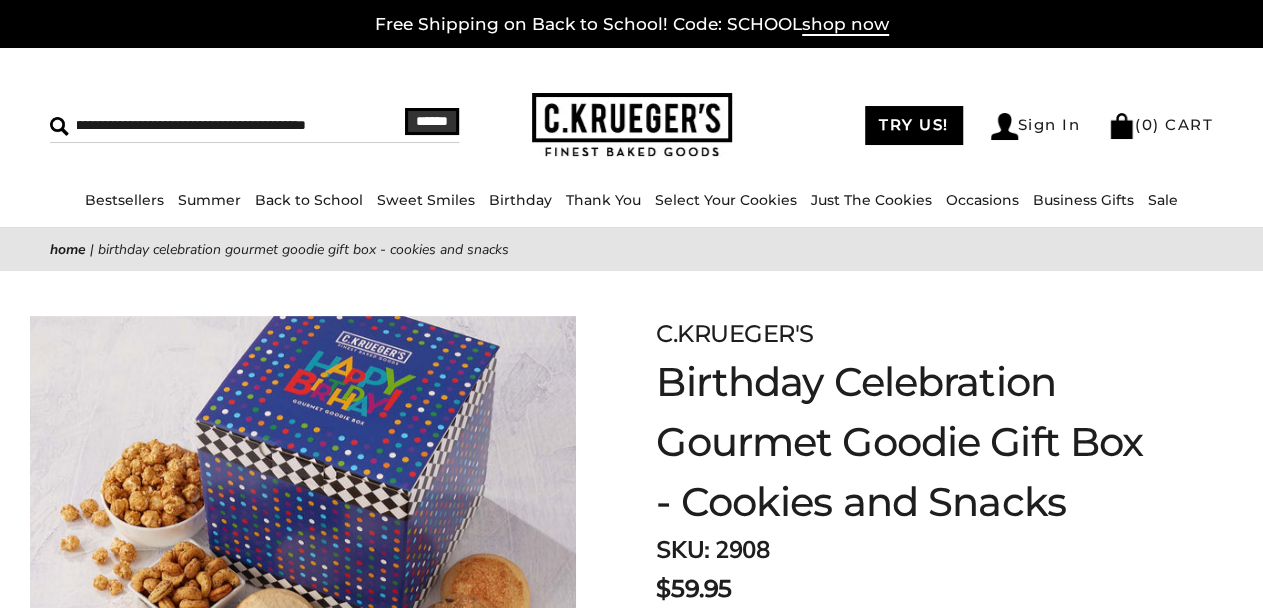 scroll, scrollTop: 0, scrollLeft: 241, axis: horizontal 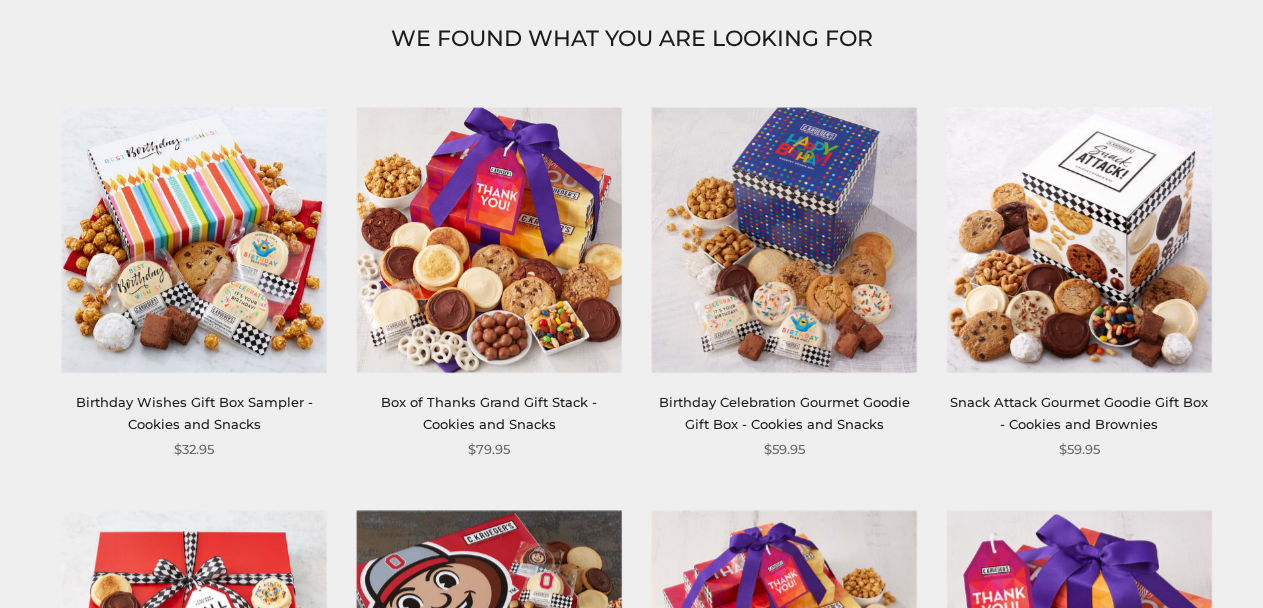click at bounding box center [194, 239] 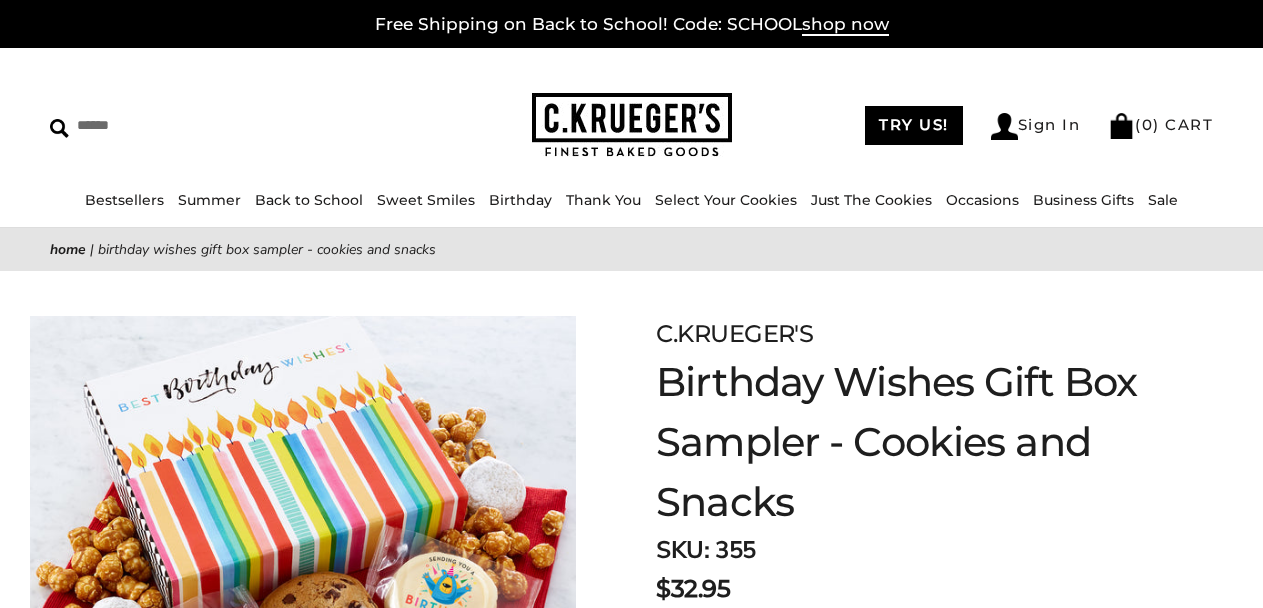 scroll, scrollTop: 0, scrollLeft: 0, axis: both 